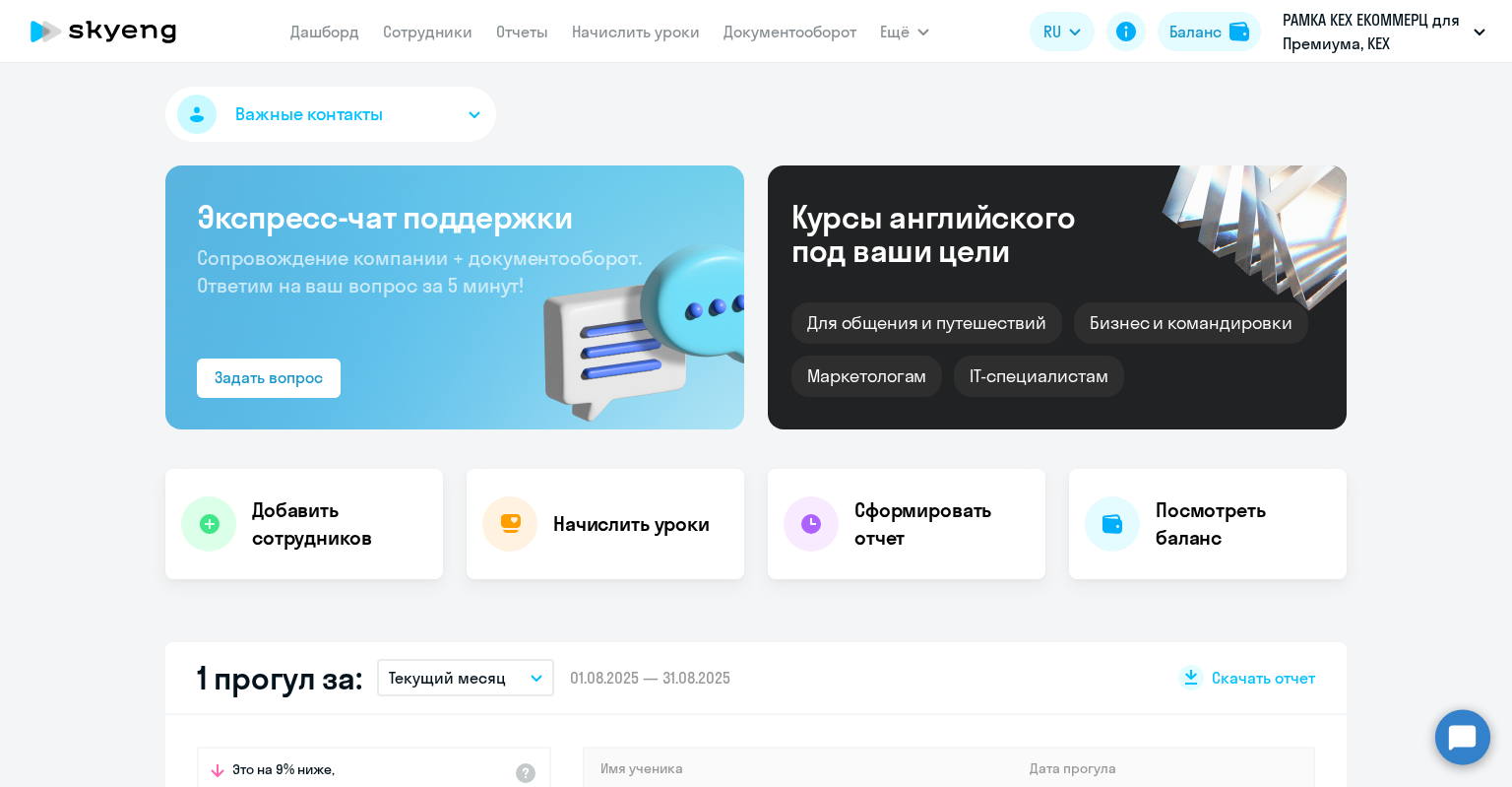 select on "30" 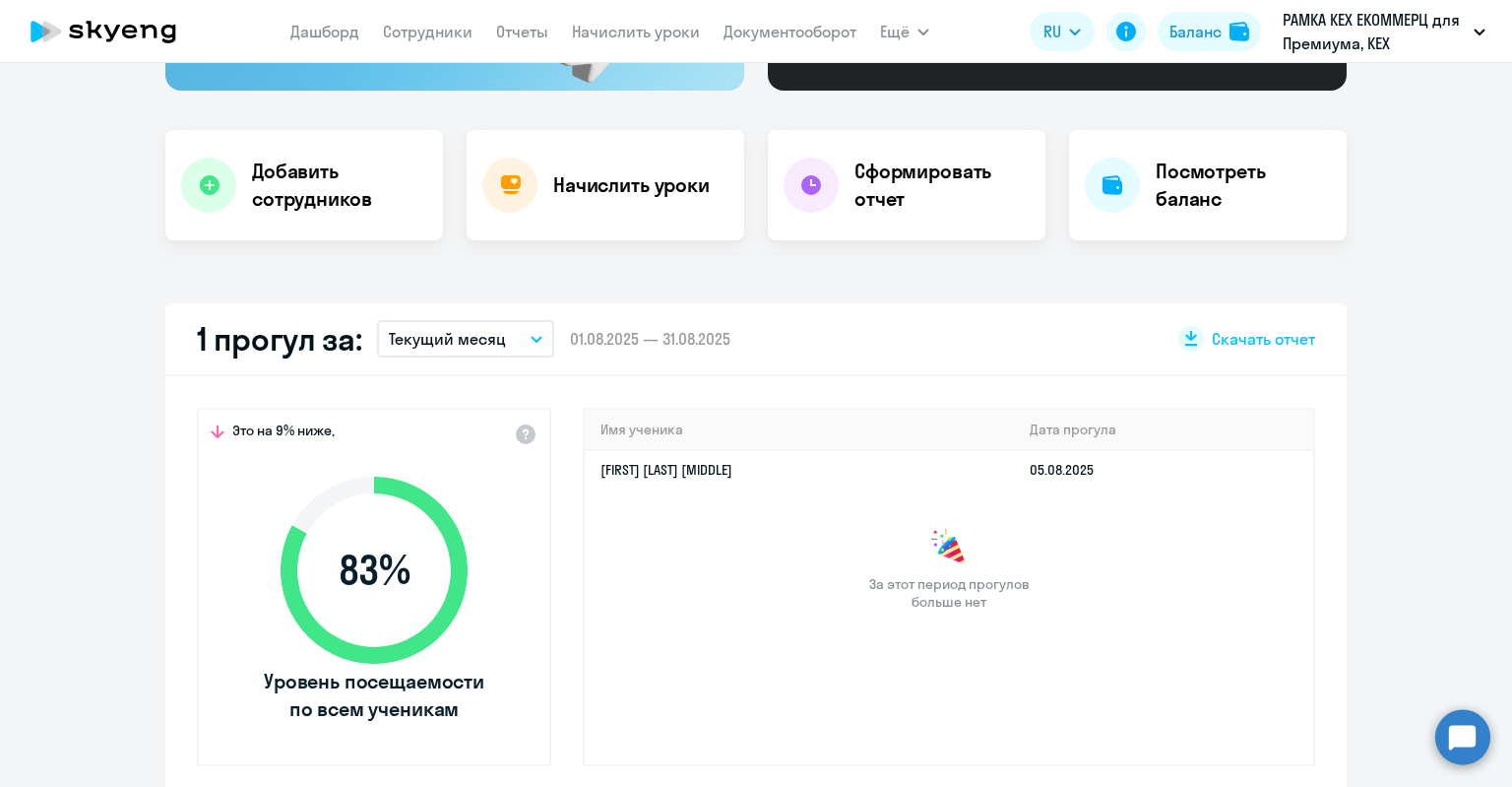 scroll, scrollTop: 0, scrollLeft: 0, axis: both 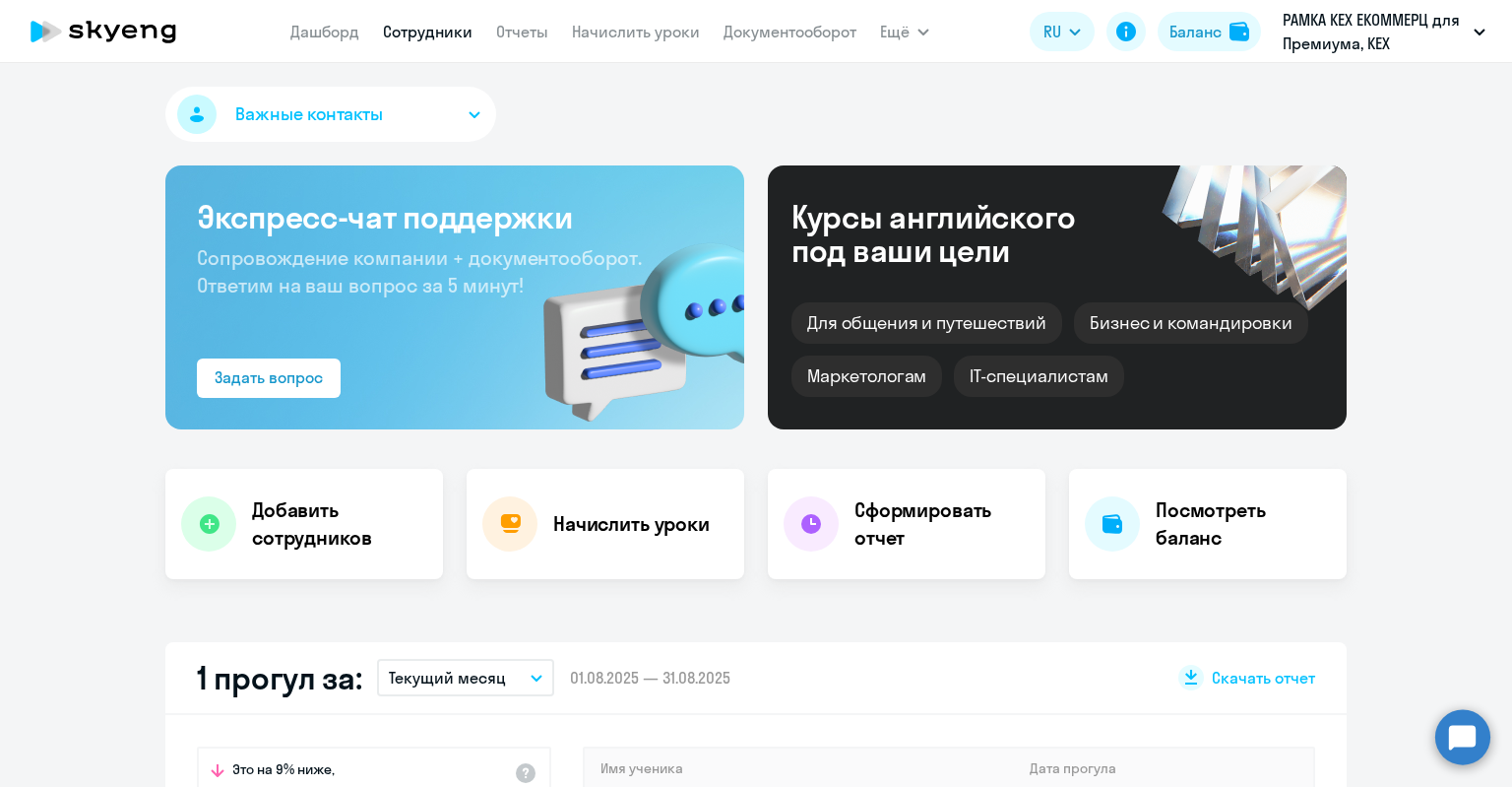 click on "Сотрудники" at bounding box center [427, 32] 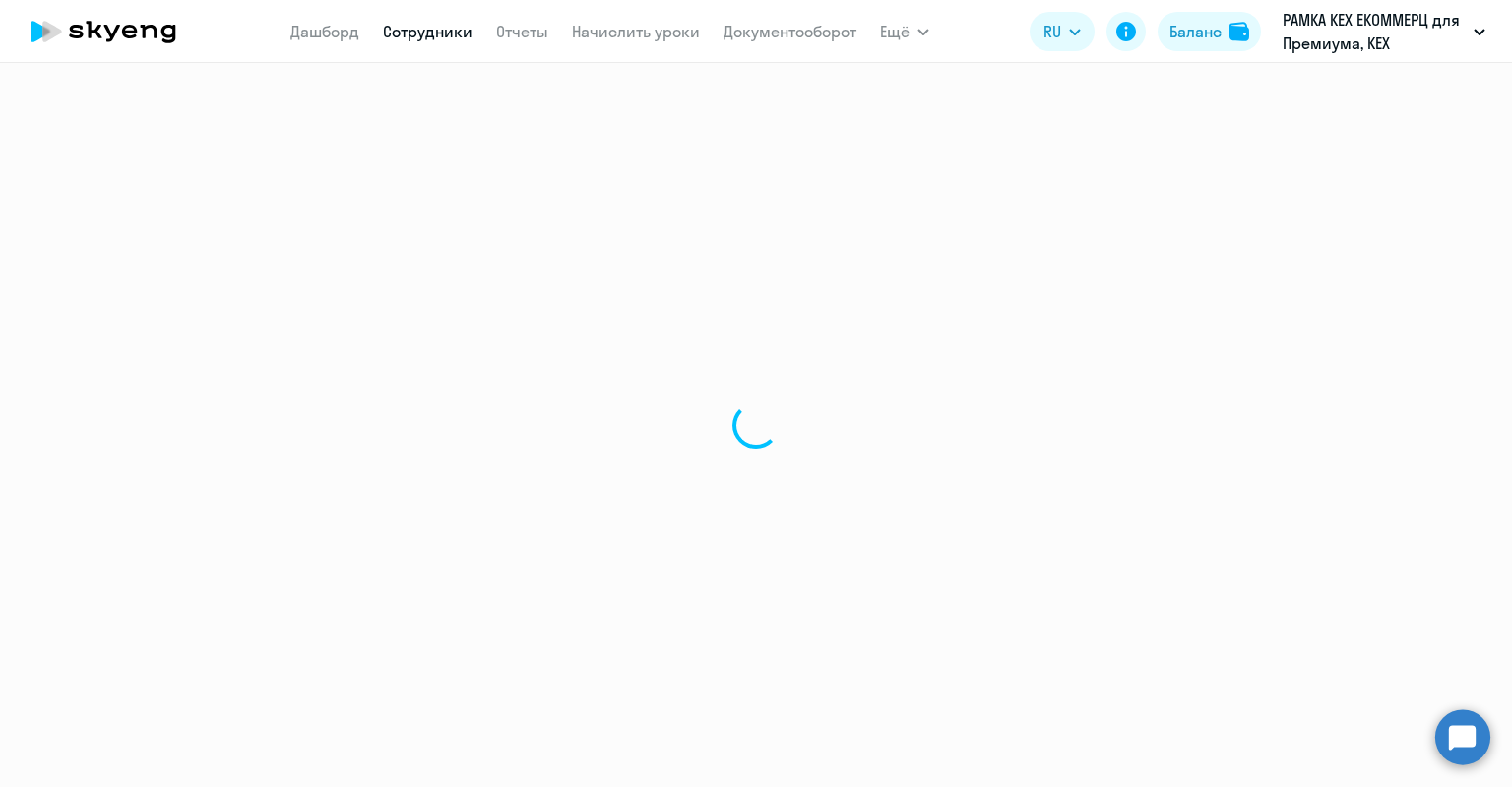 select on "30" 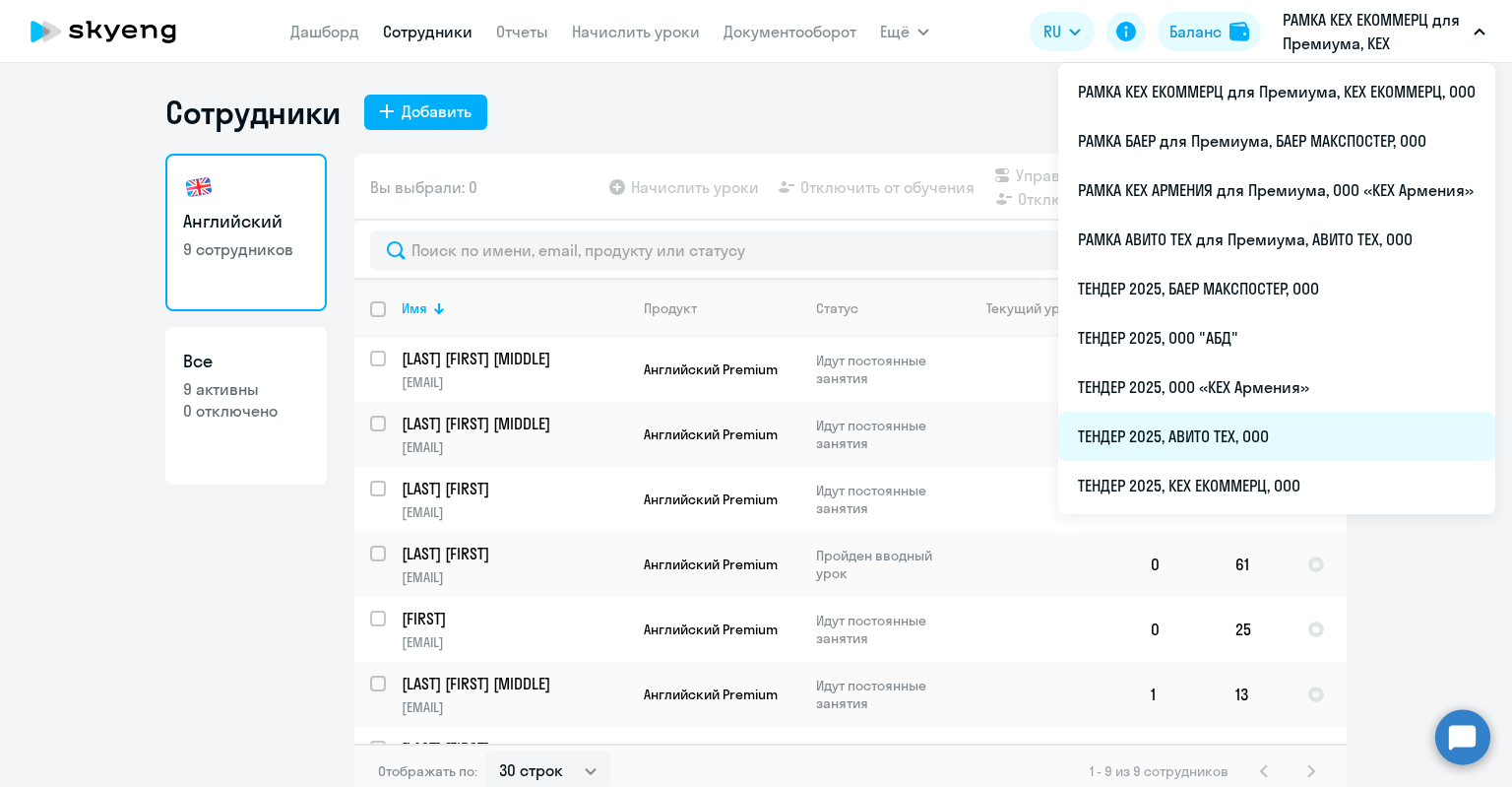 click on "ТЕНДЕР 2025, АВИТО ТЕХ, ООО" at bounding box center [1277, 436] 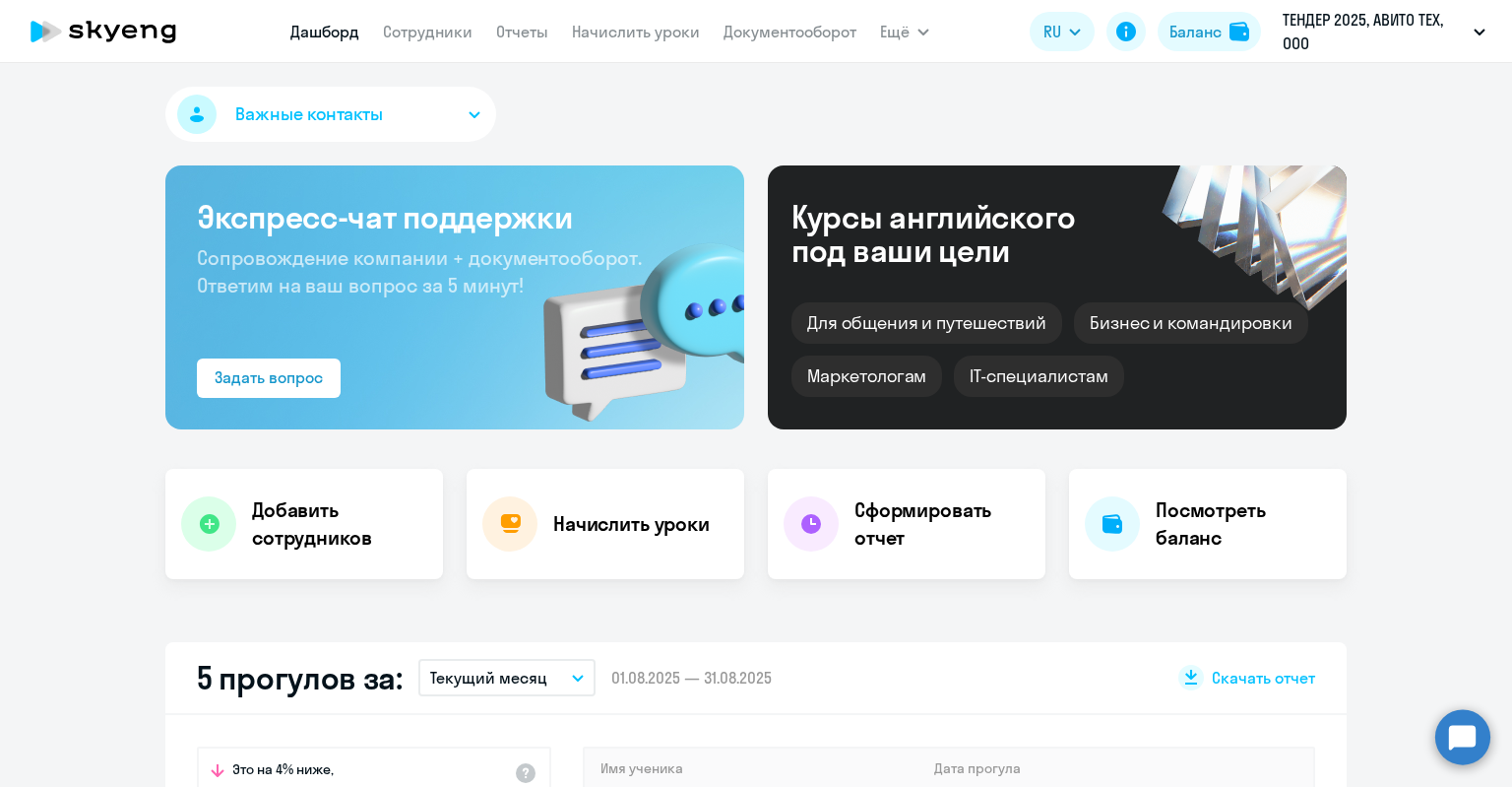 select on "30" 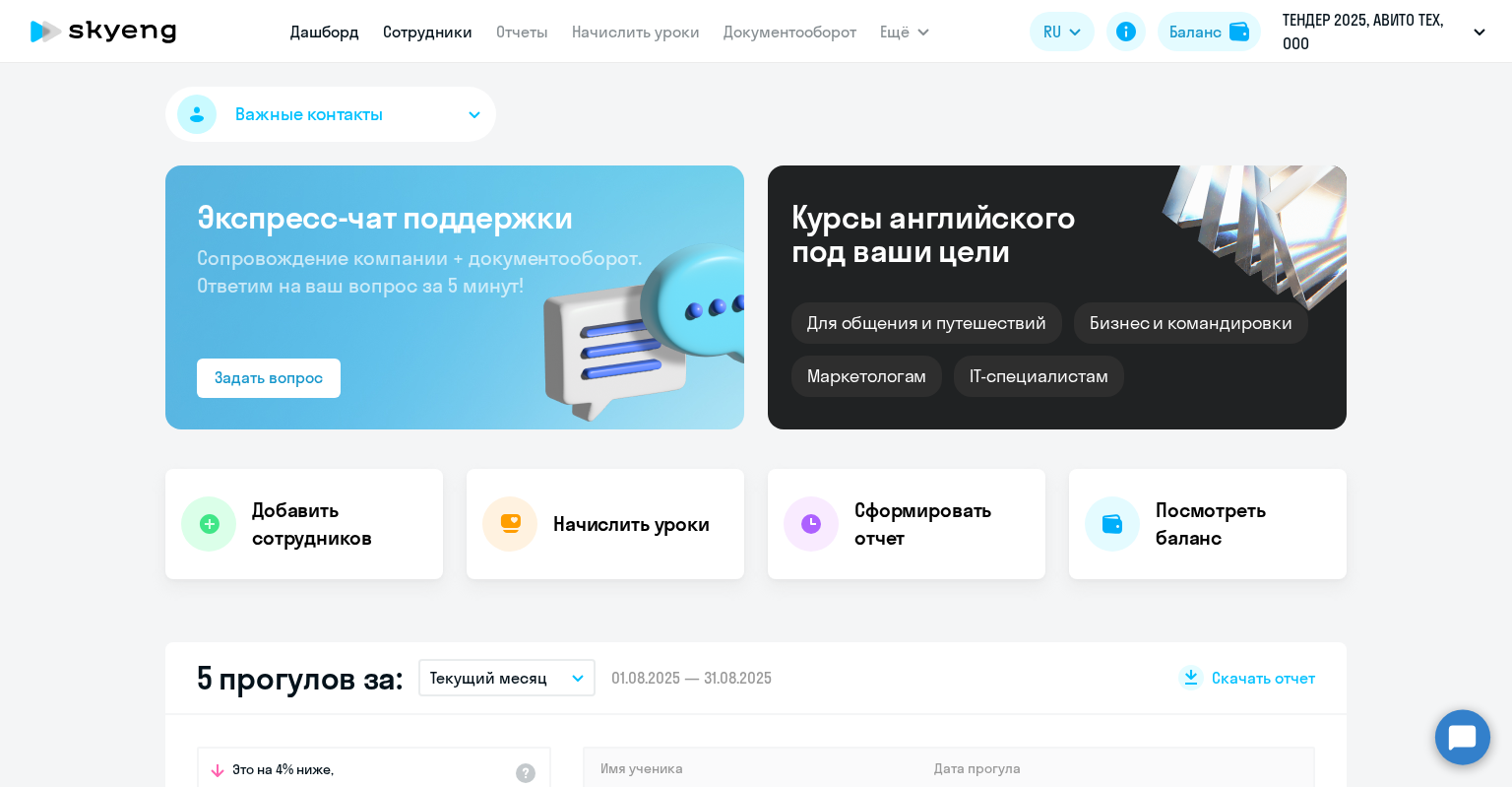 drag, startPoint x: 448, startPoint y: 54, endPoint x: 442, endPoint y: 31, distance: 23.769729 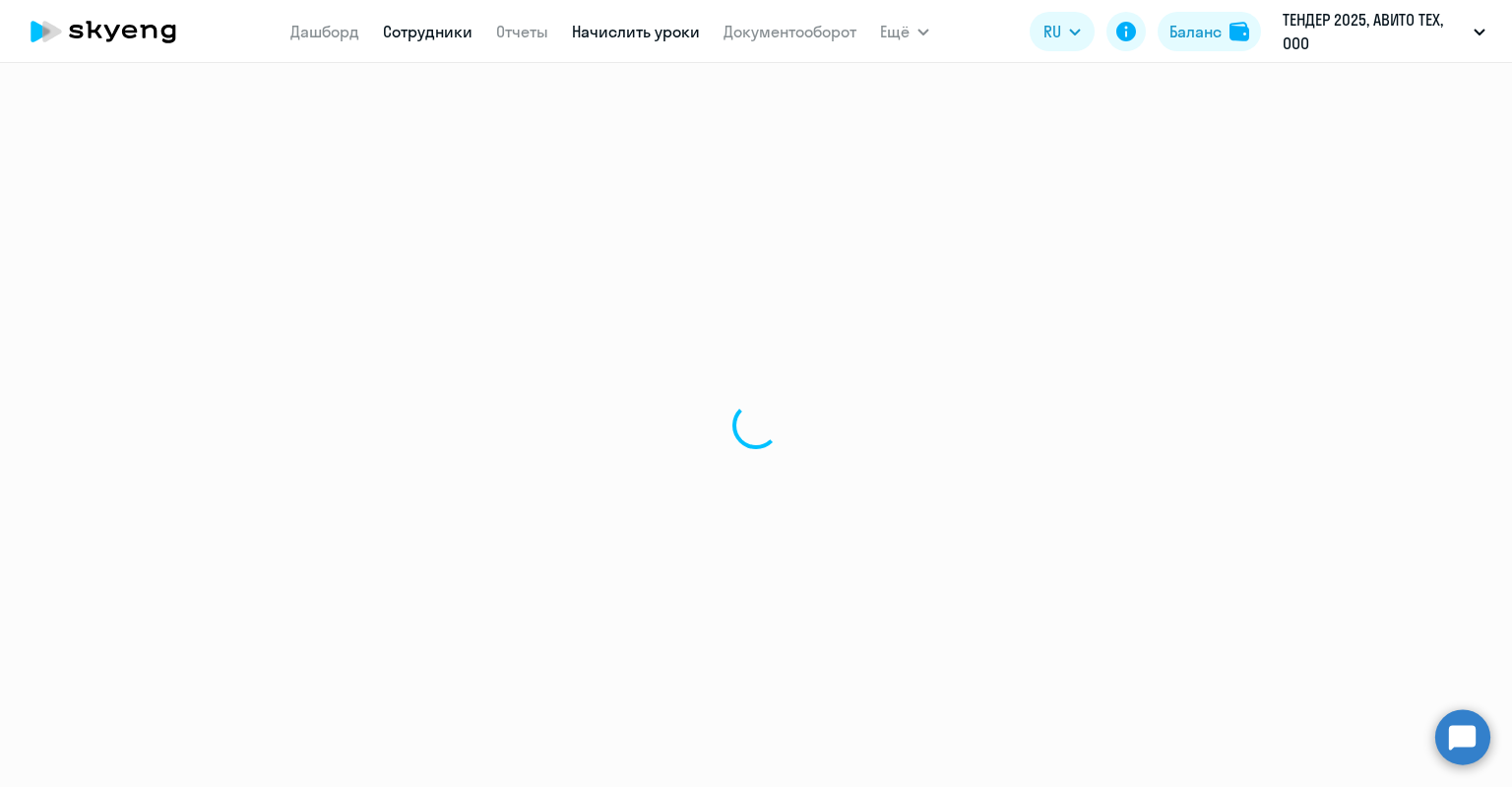 select on "30" 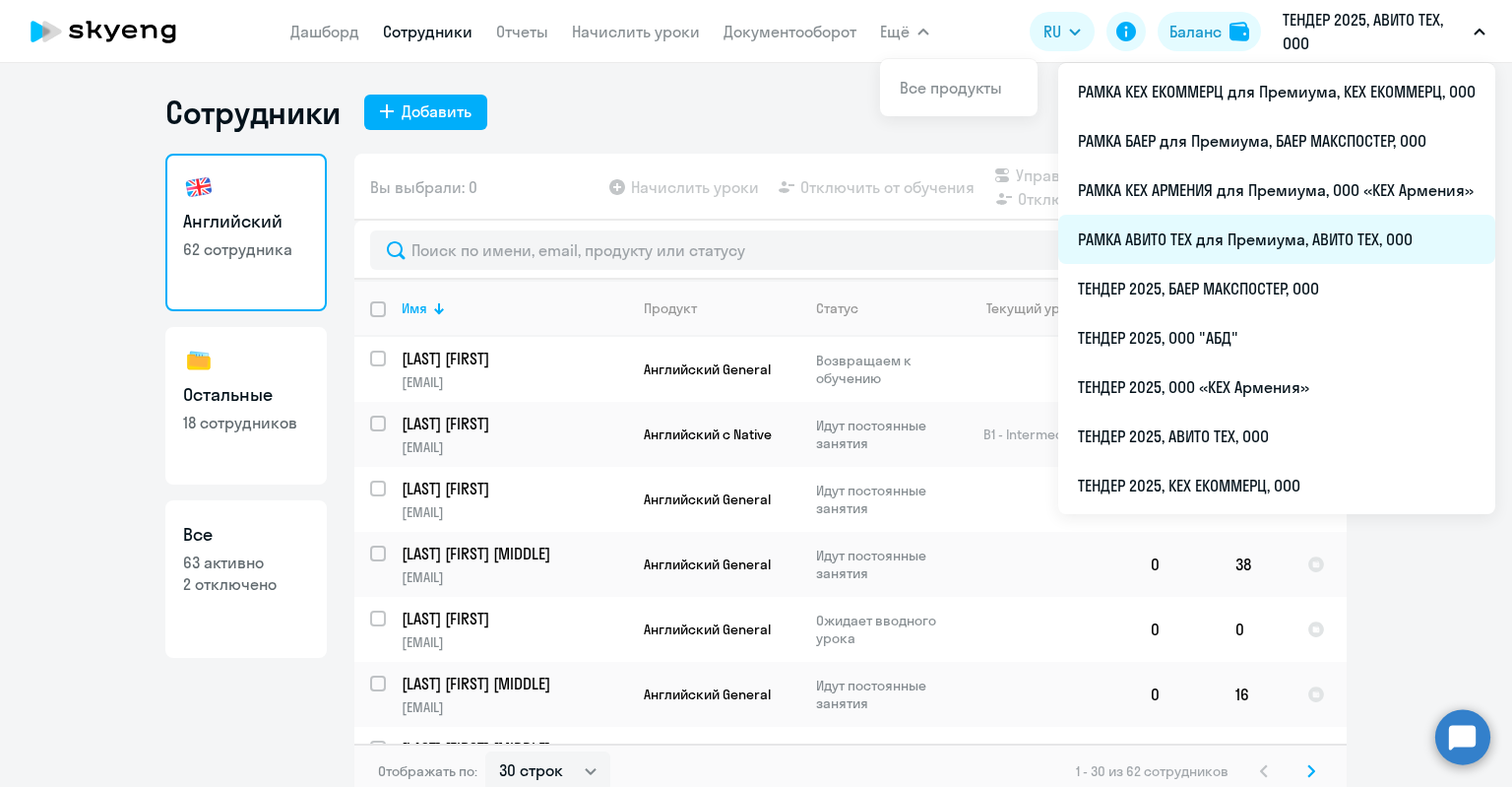 click on "РАМКА АВИТО ТЕХ для Премиума, АВИТО ТЕХ, ООО" at bounding box center (1277, 239) 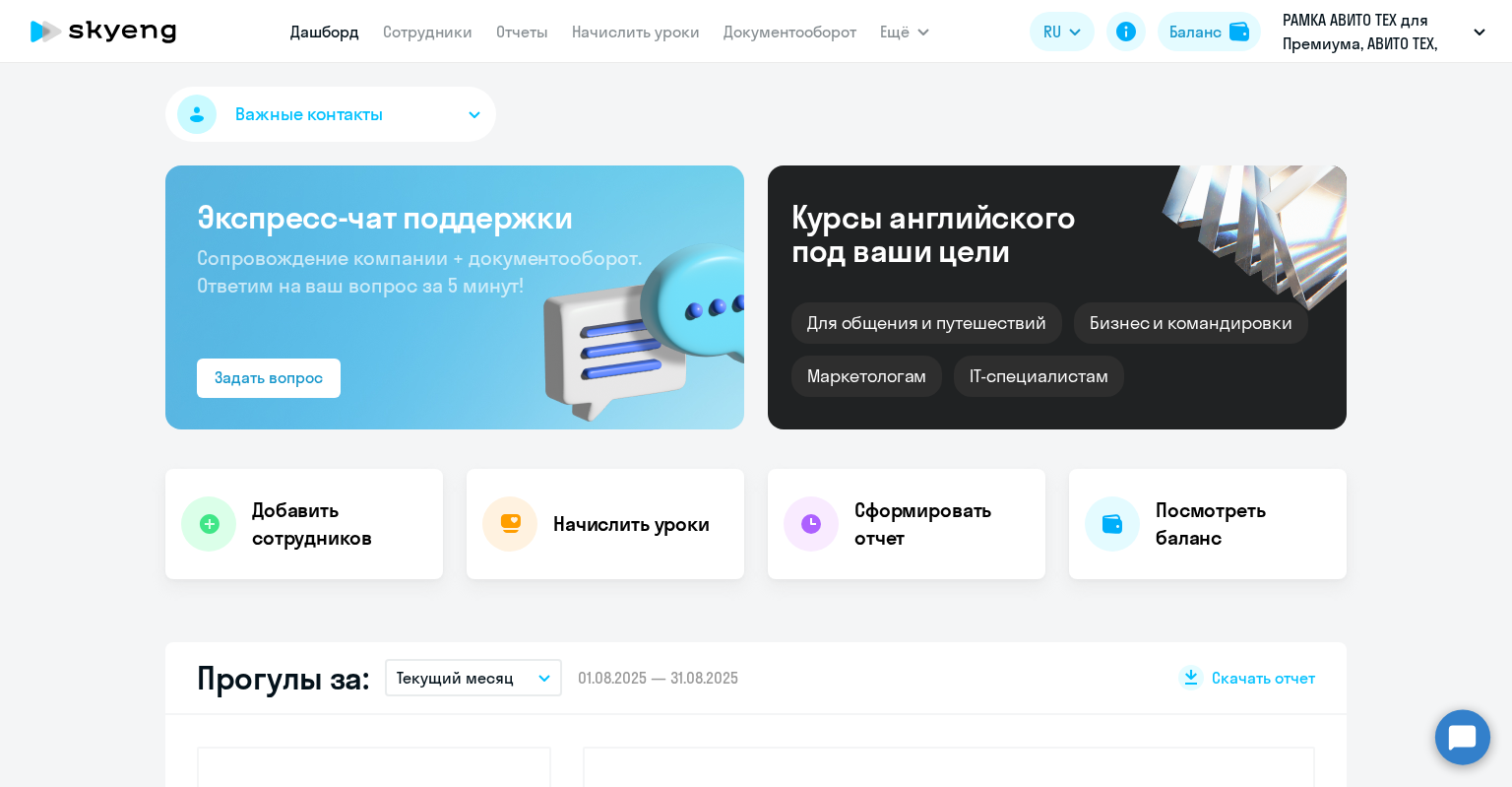 select on "30" 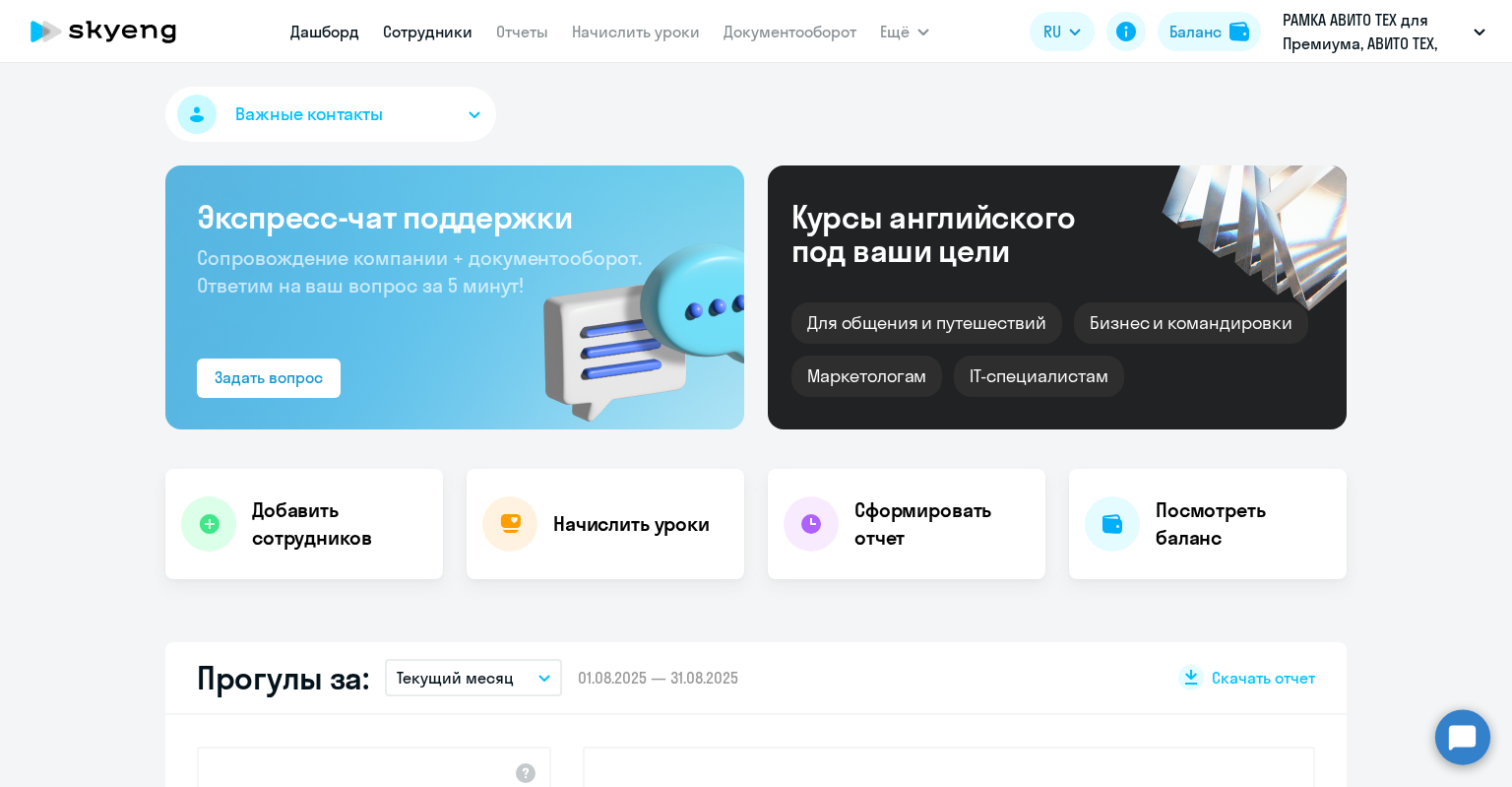 click on "Сотрудники" at bounding box center [427, 32] 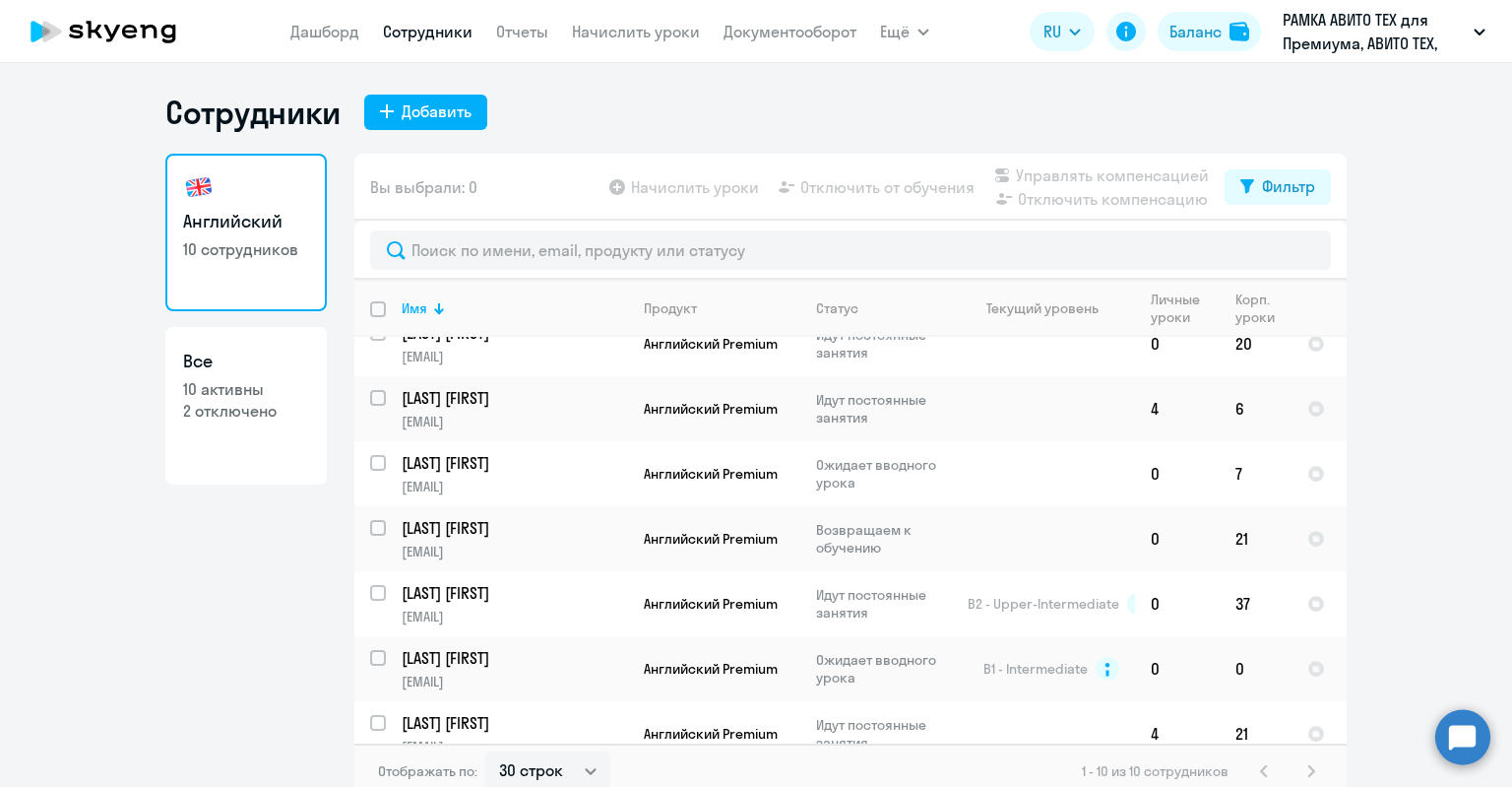 scroll, scrollTop: 238, scrollLeft: 0, axis: vertical 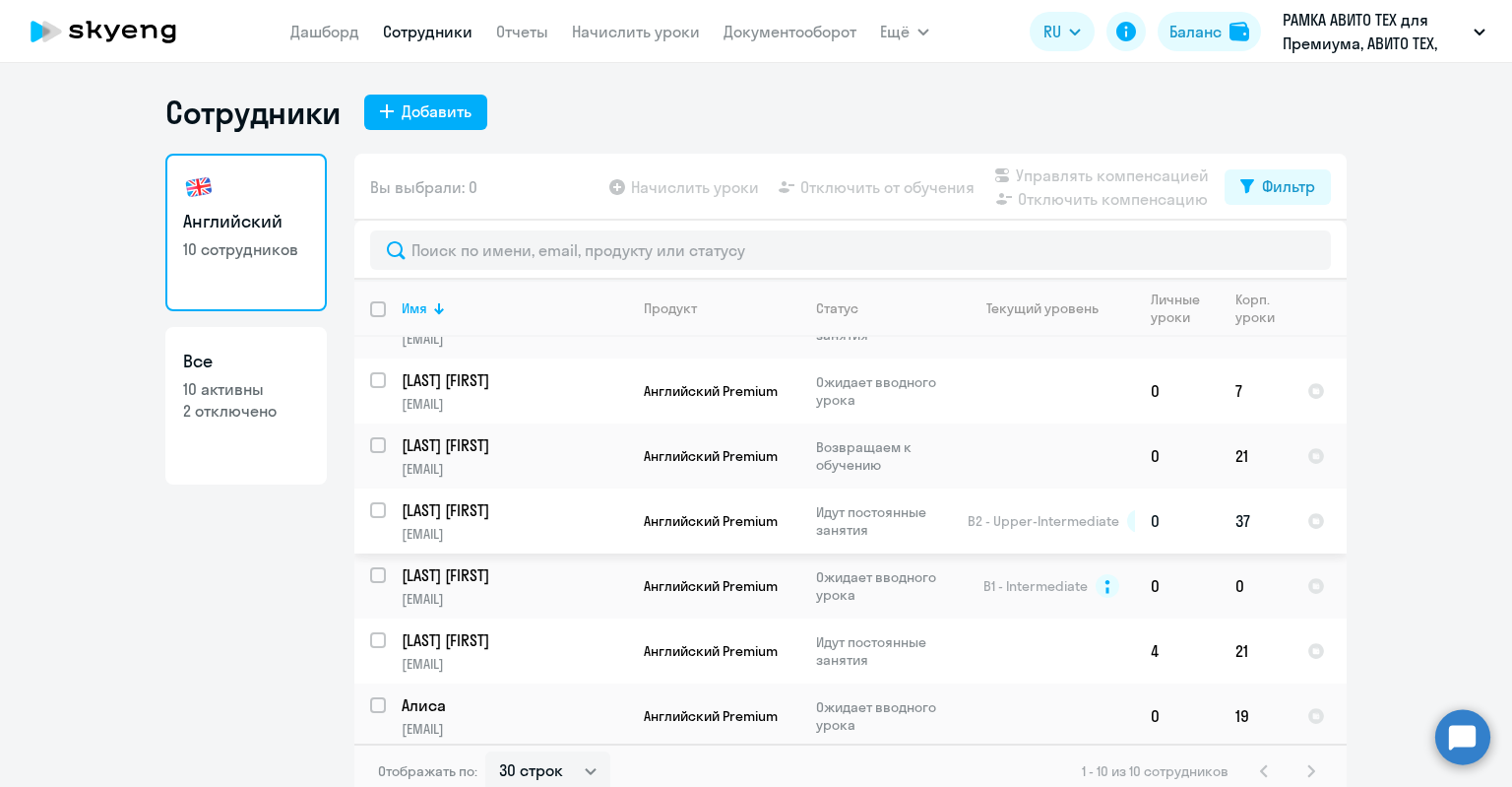 click on "[LAST] [FIRST]" 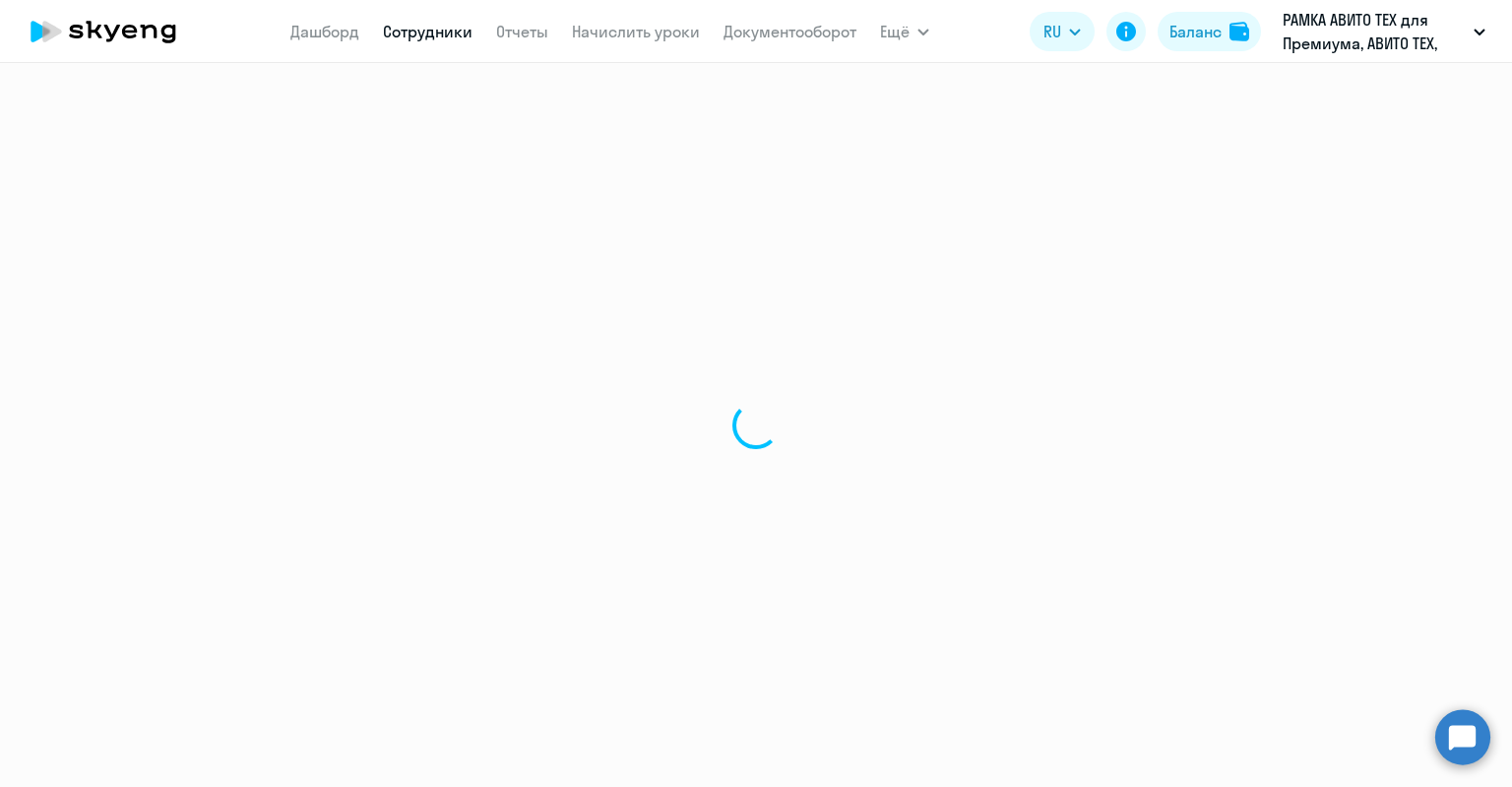 select on "english" 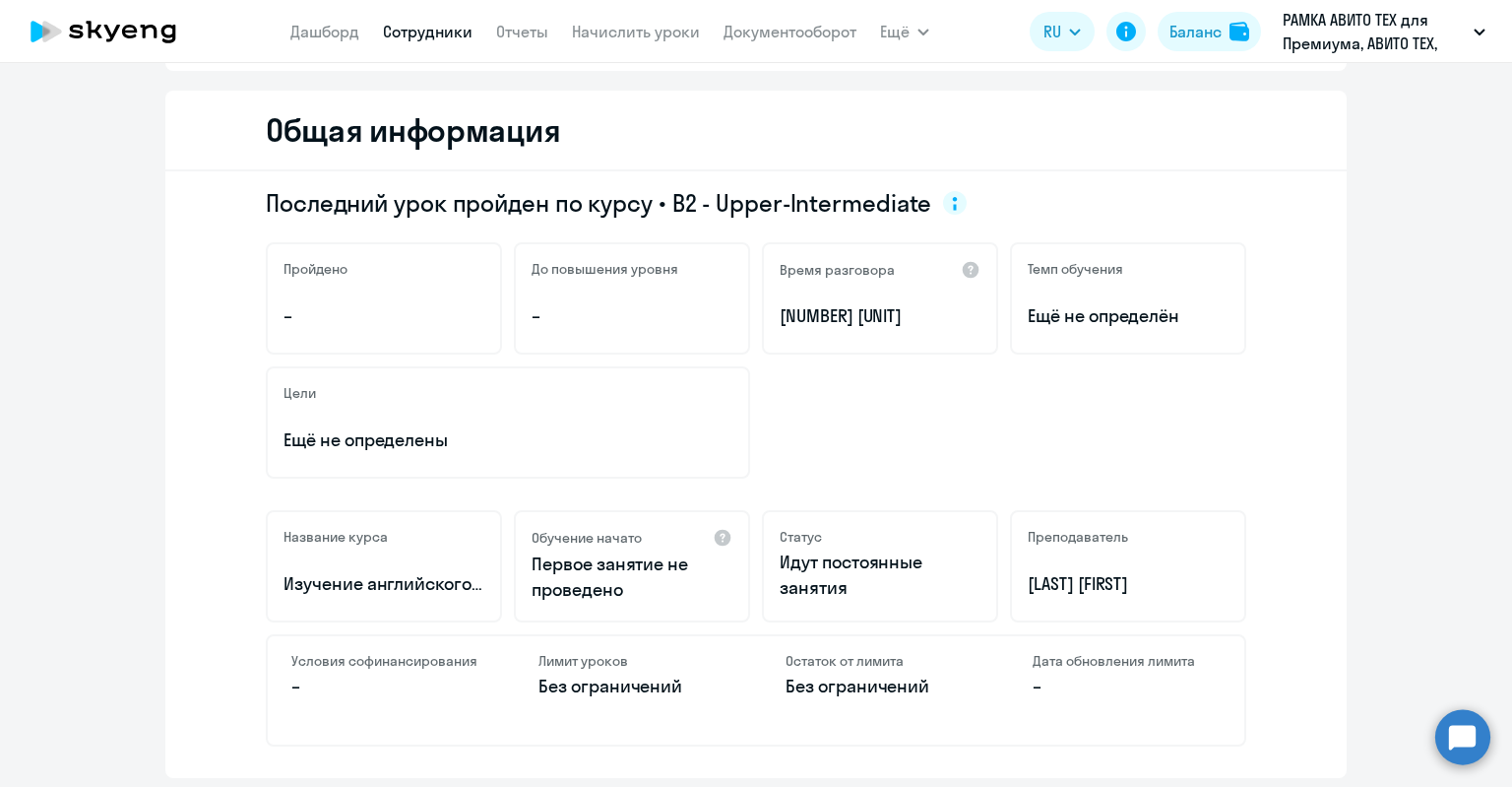scroll, scrollTop: 39, scrollLeft: 0, axis: vertical 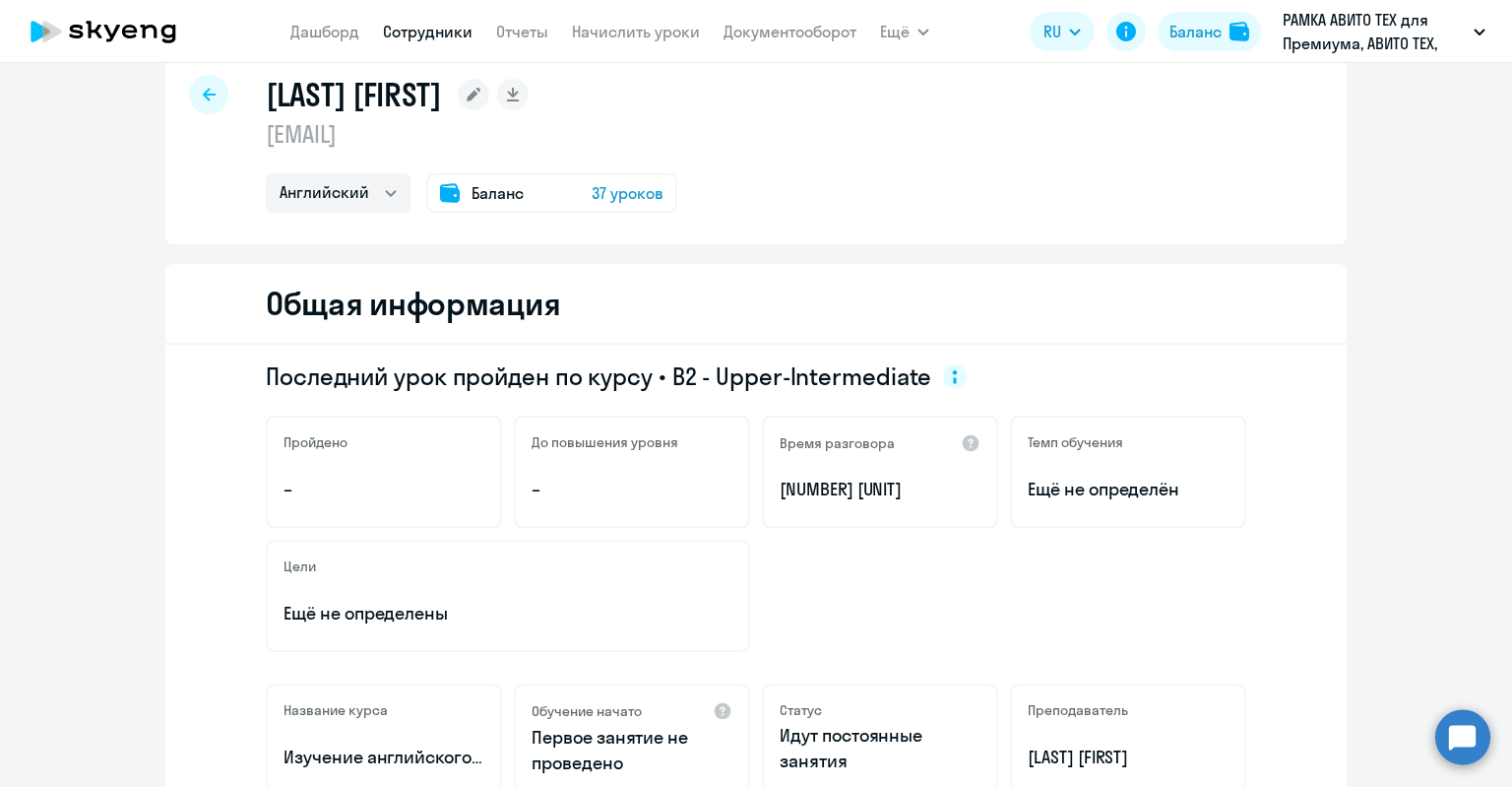 click on "[BALANCE] [NUMBER] [UNIT]" 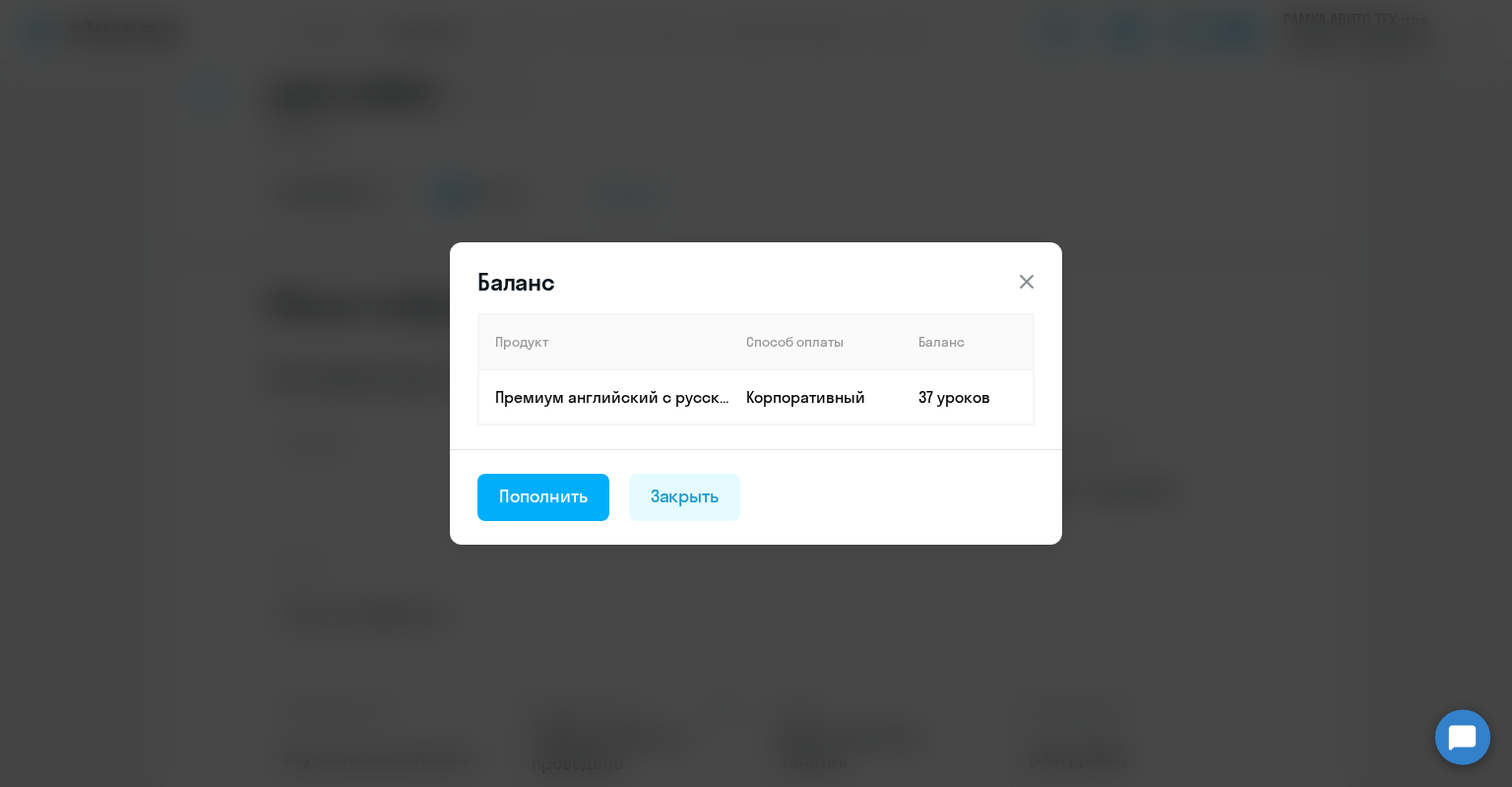 click on "Баланс Продукт Способ оплаты Баланс Премиум английский с русскоговорящим преподавателем Корпоративный [NUMBER] уроков Пополнить Закрыть" at bounding box center (756, 394) 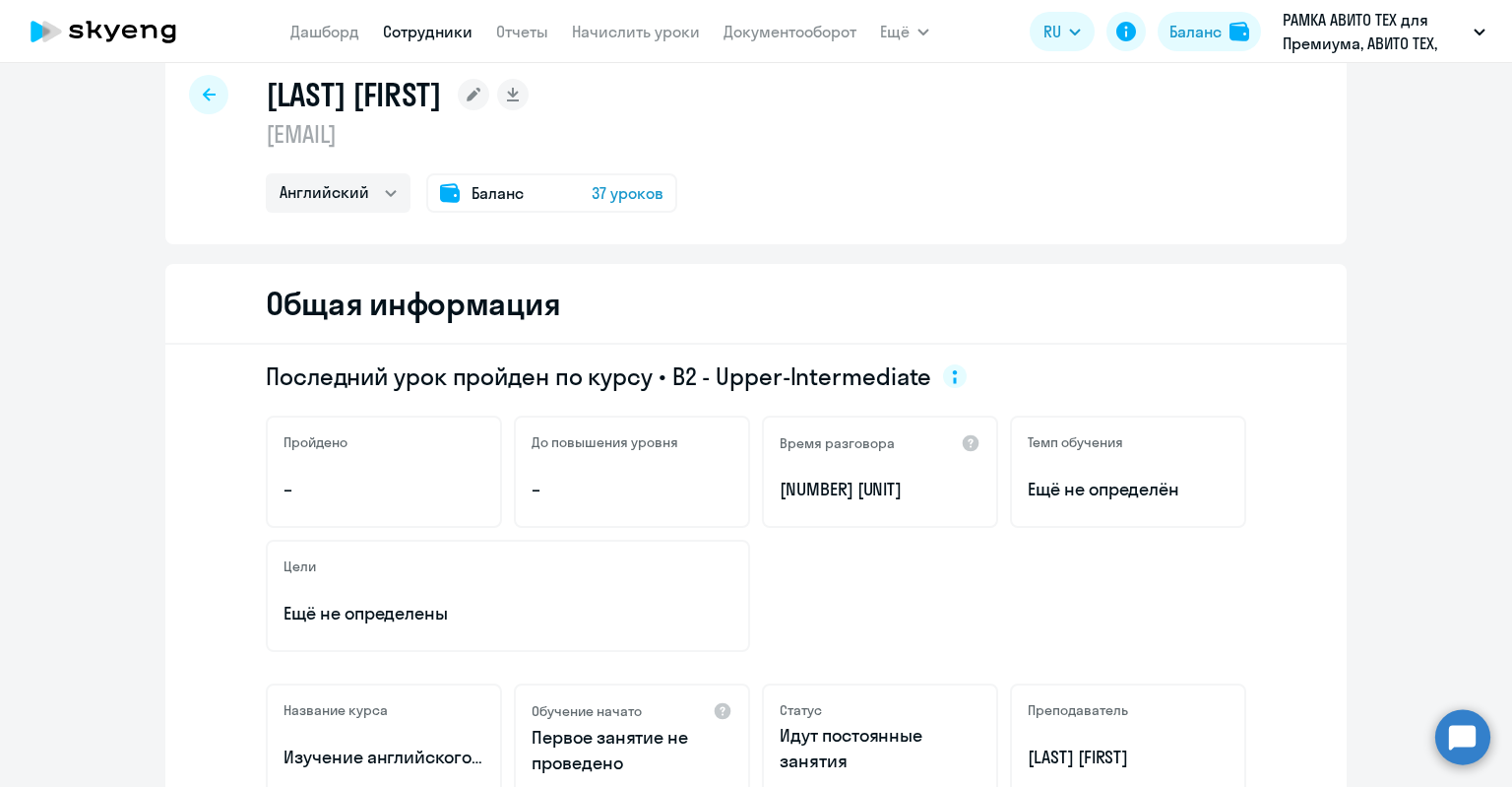 click 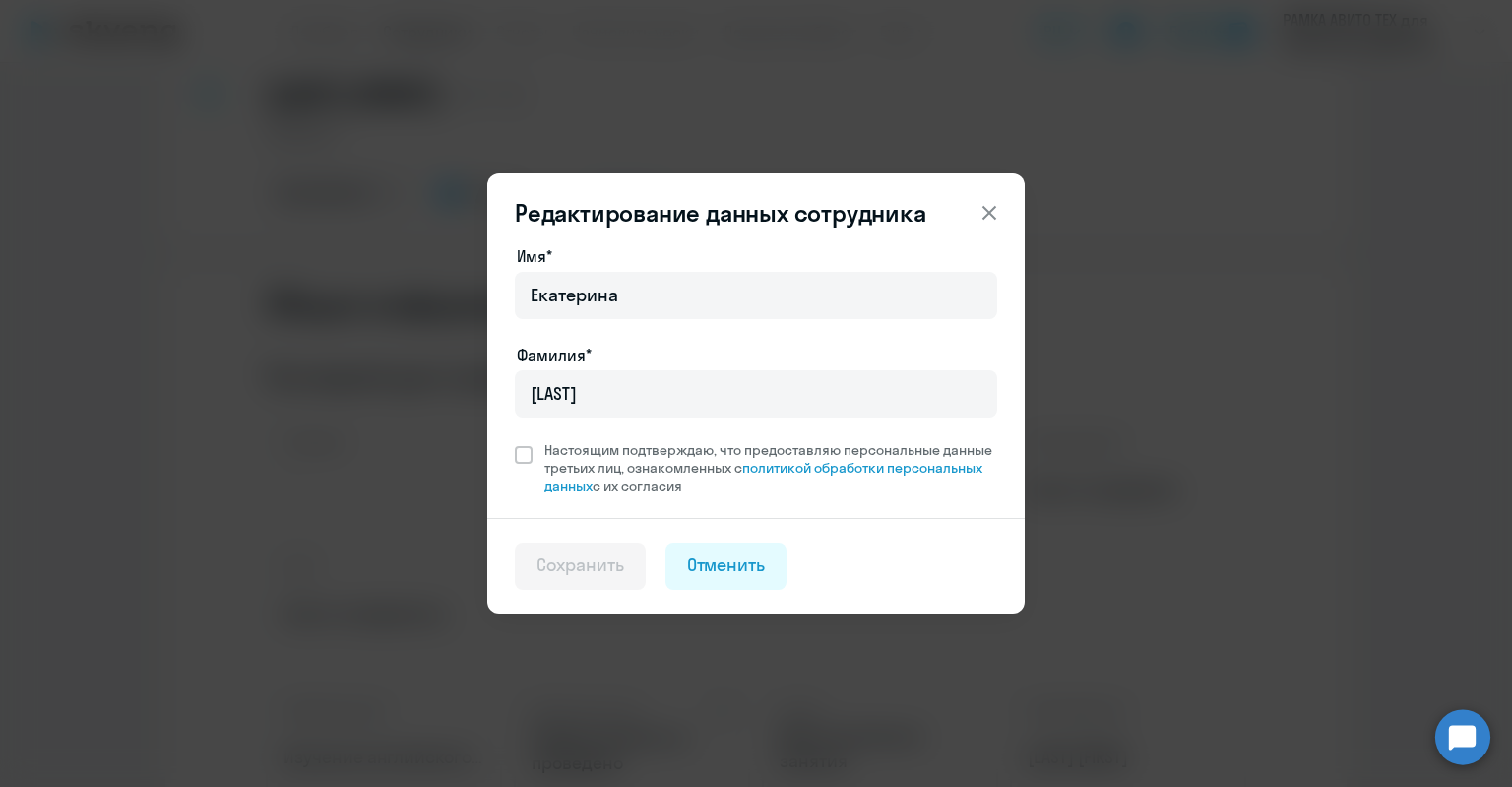 click on "Редактирование данных сотрудника Имя* [FIRST] Фамилия* [LAST] Настоящим подтверждаю, что предоставляю персональные данные третьих лиц, ознакомленных с политикой обработки персональных данных с их согласия Сохранить Отменить" at bounding box center (756, 394) 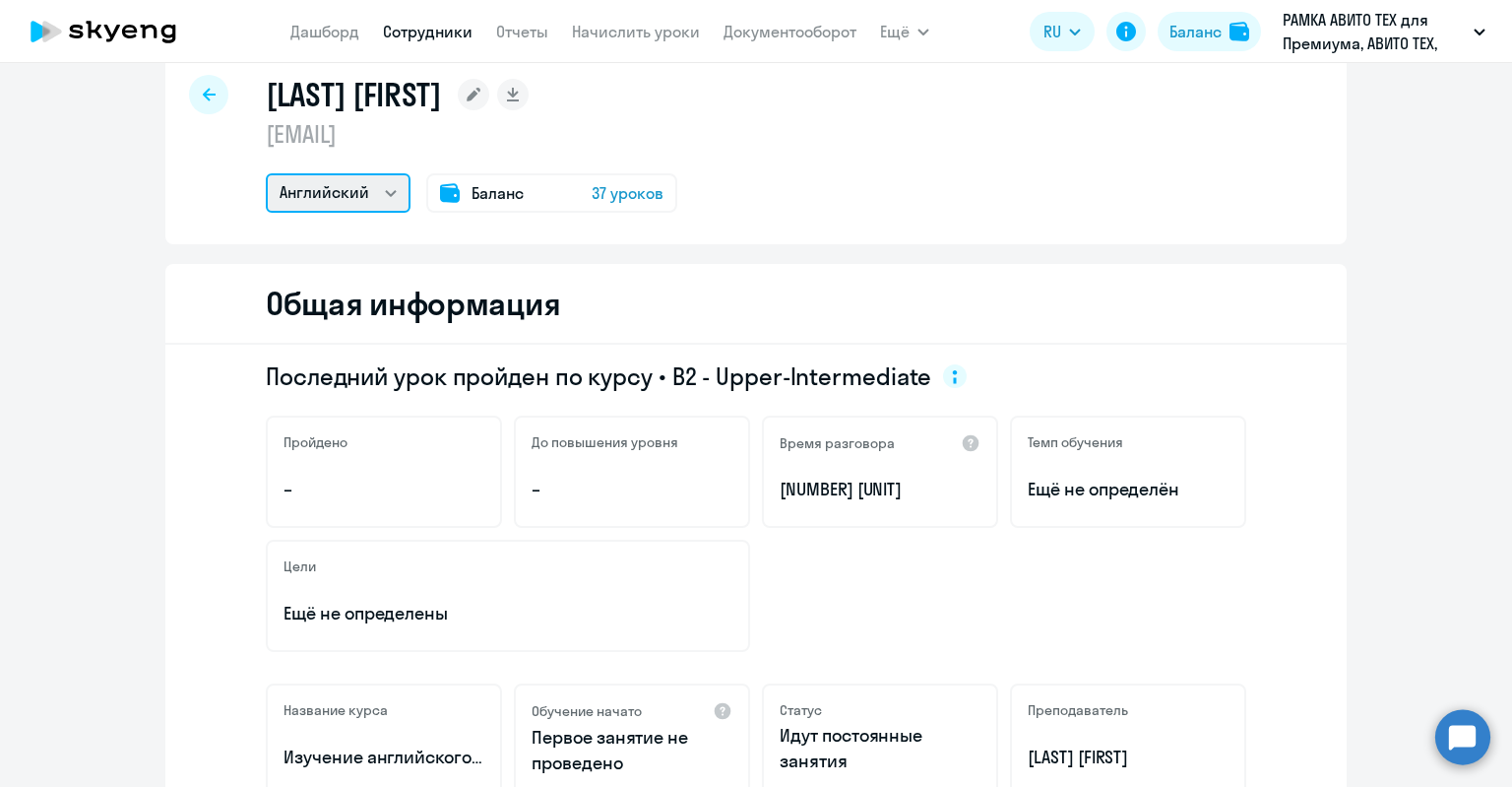 click on "Английский" 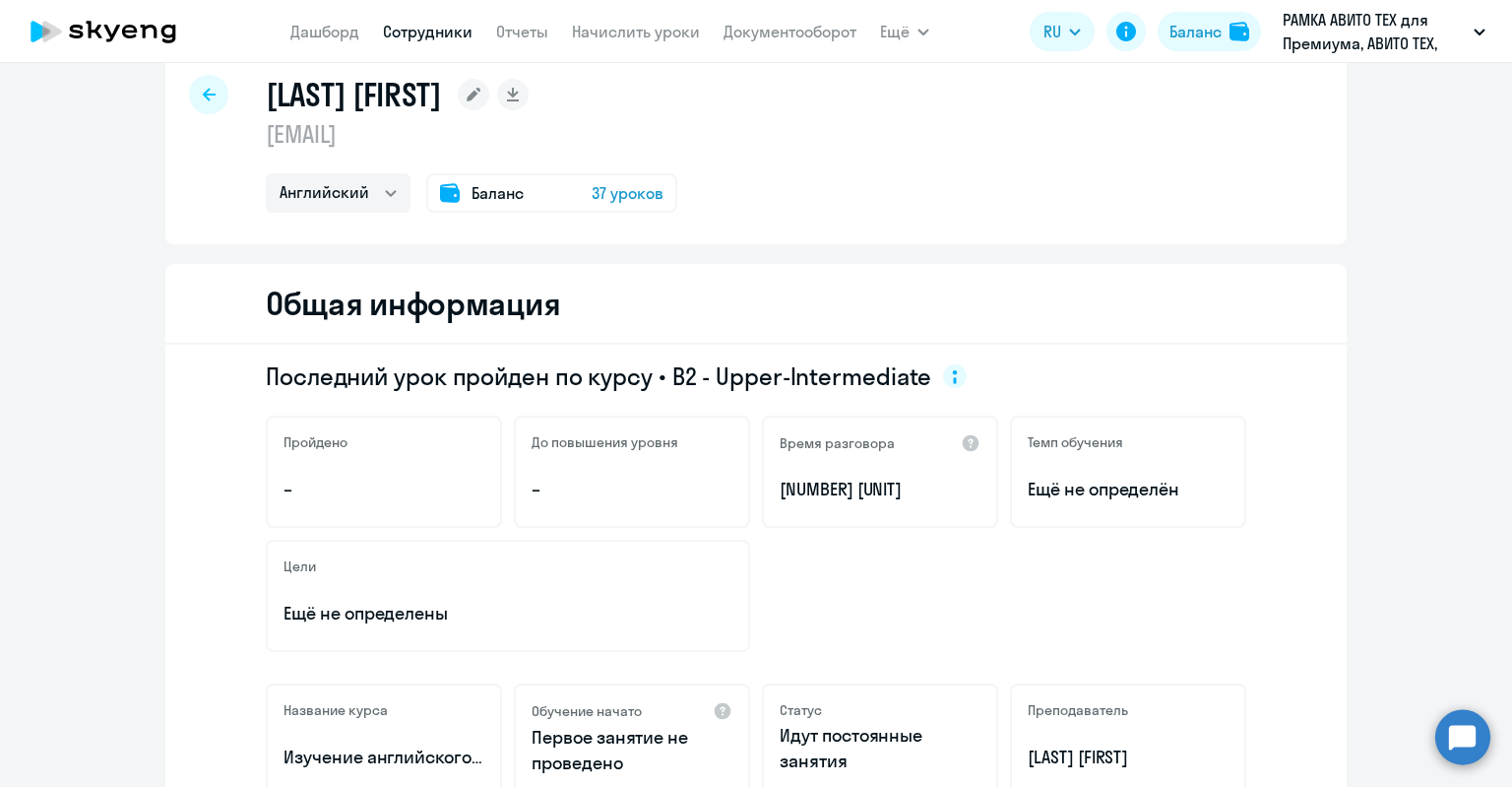click on "[BALANCE] [NUMBER] [UNIT]" 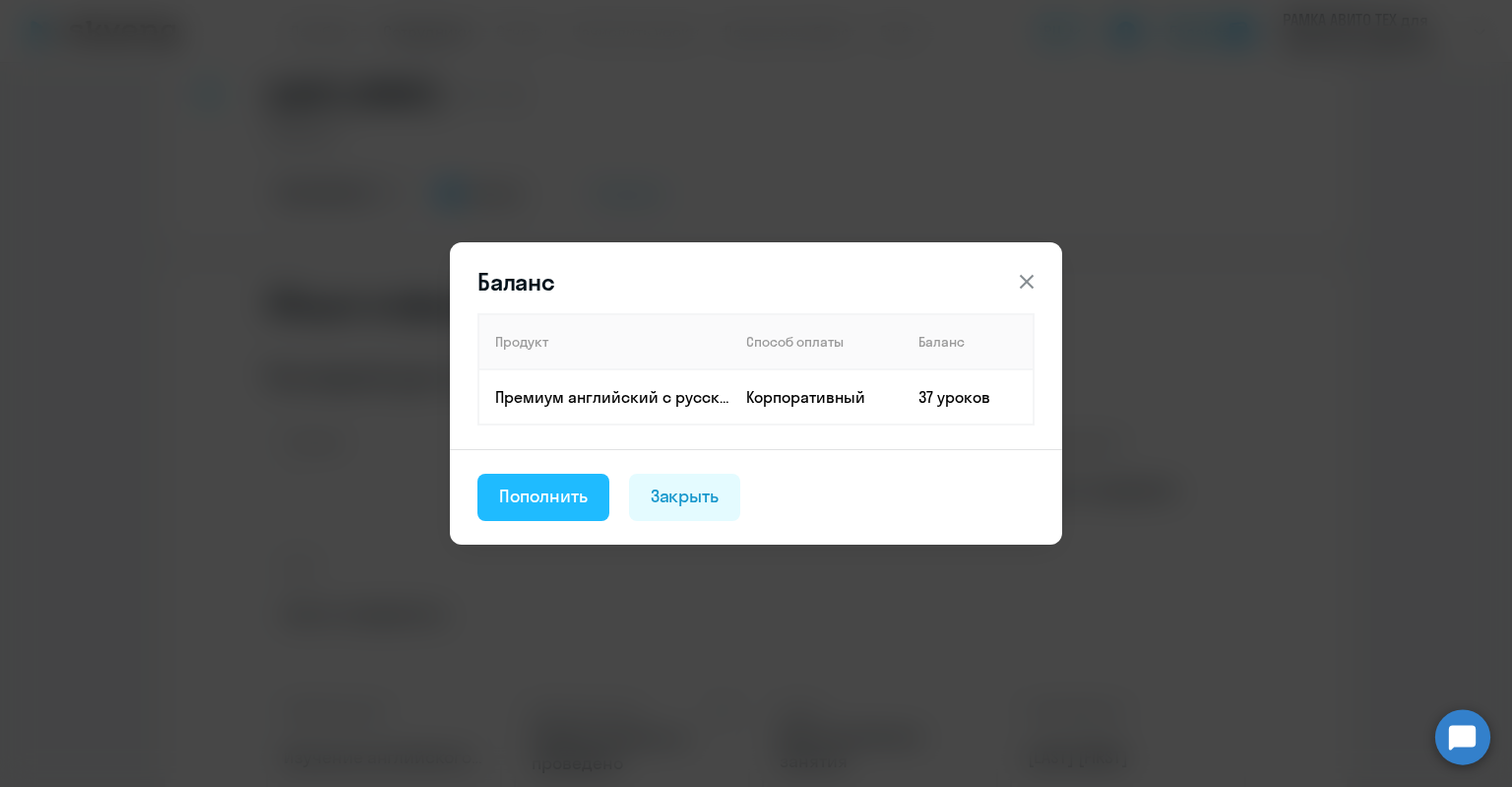 click on "Пополнить" at bounding box center (543, 496) 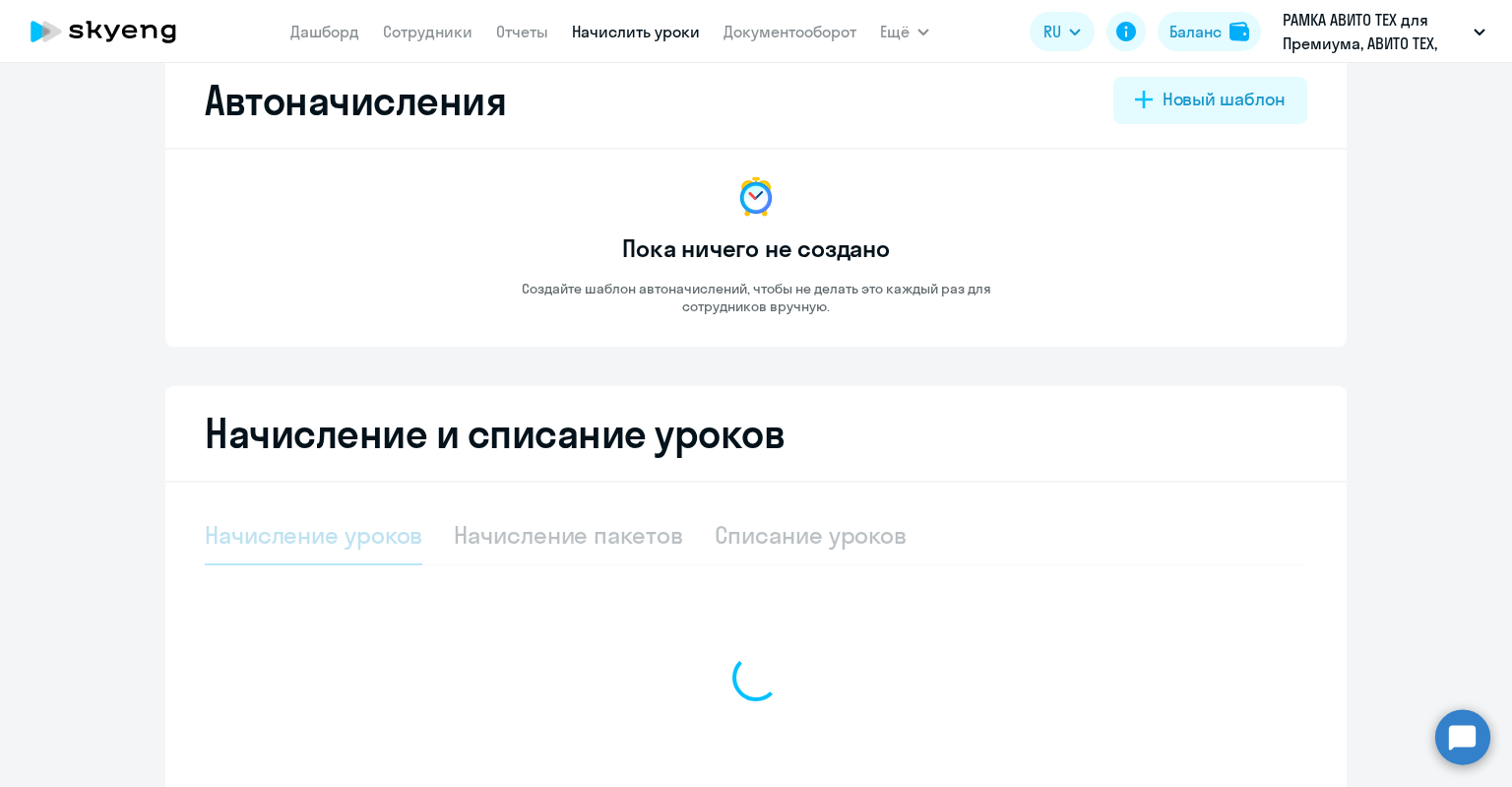 select on "10" 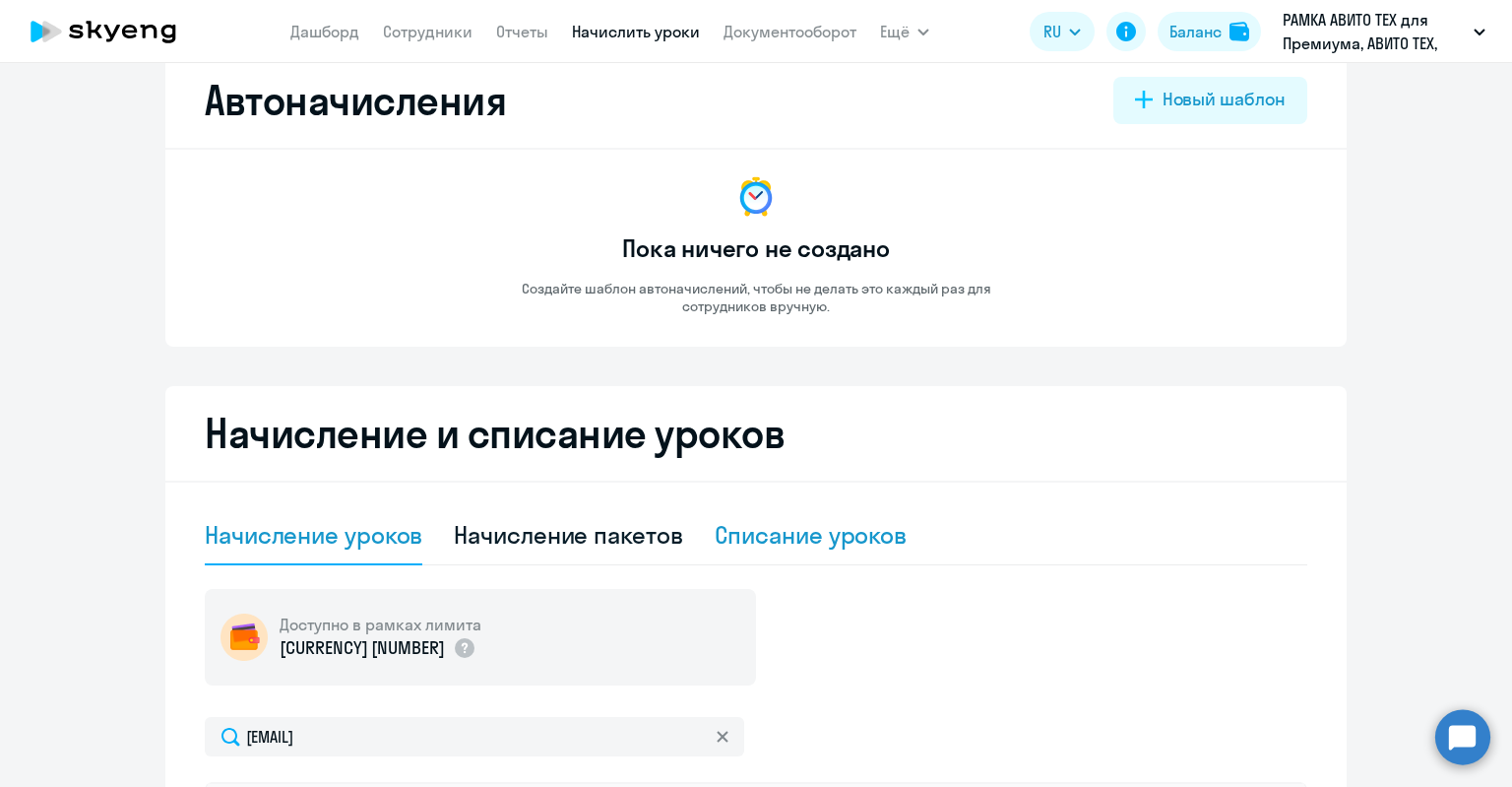 click on "Списание уроков" 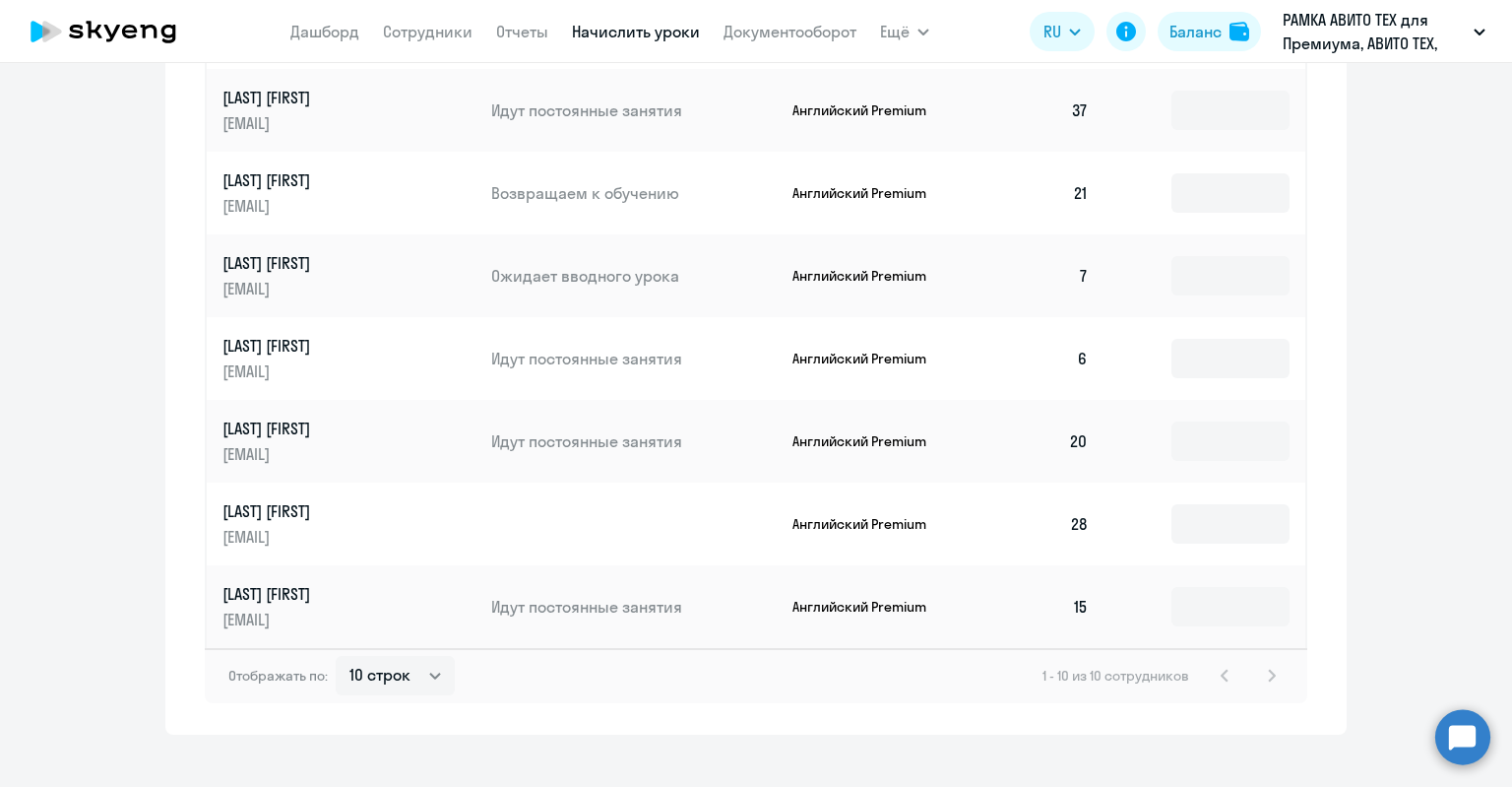 scroll, scrollTop: 335, scrollLeft: 0, axis: vertical 